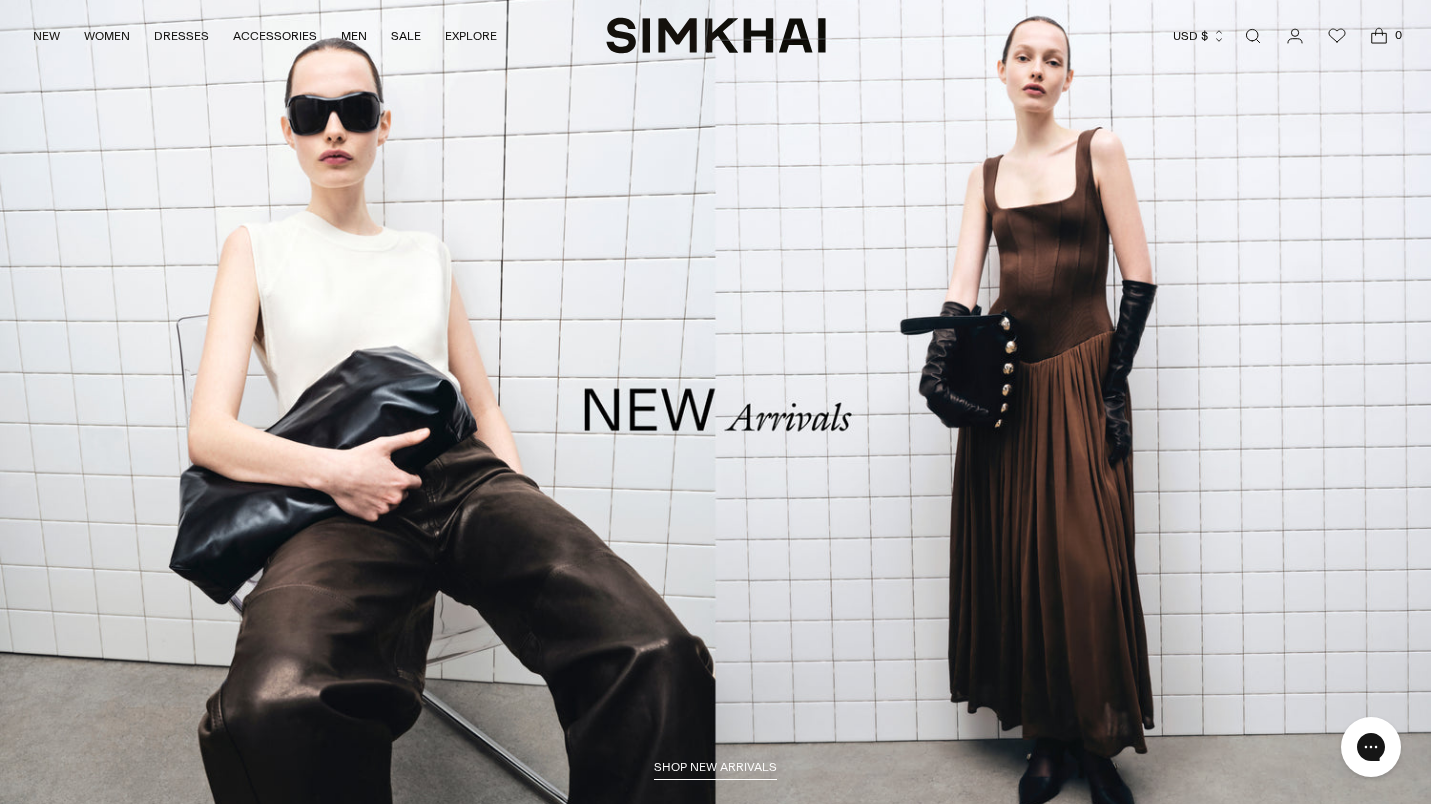scroll, scrollTop: 0, scrollLeft: 0, axis: both 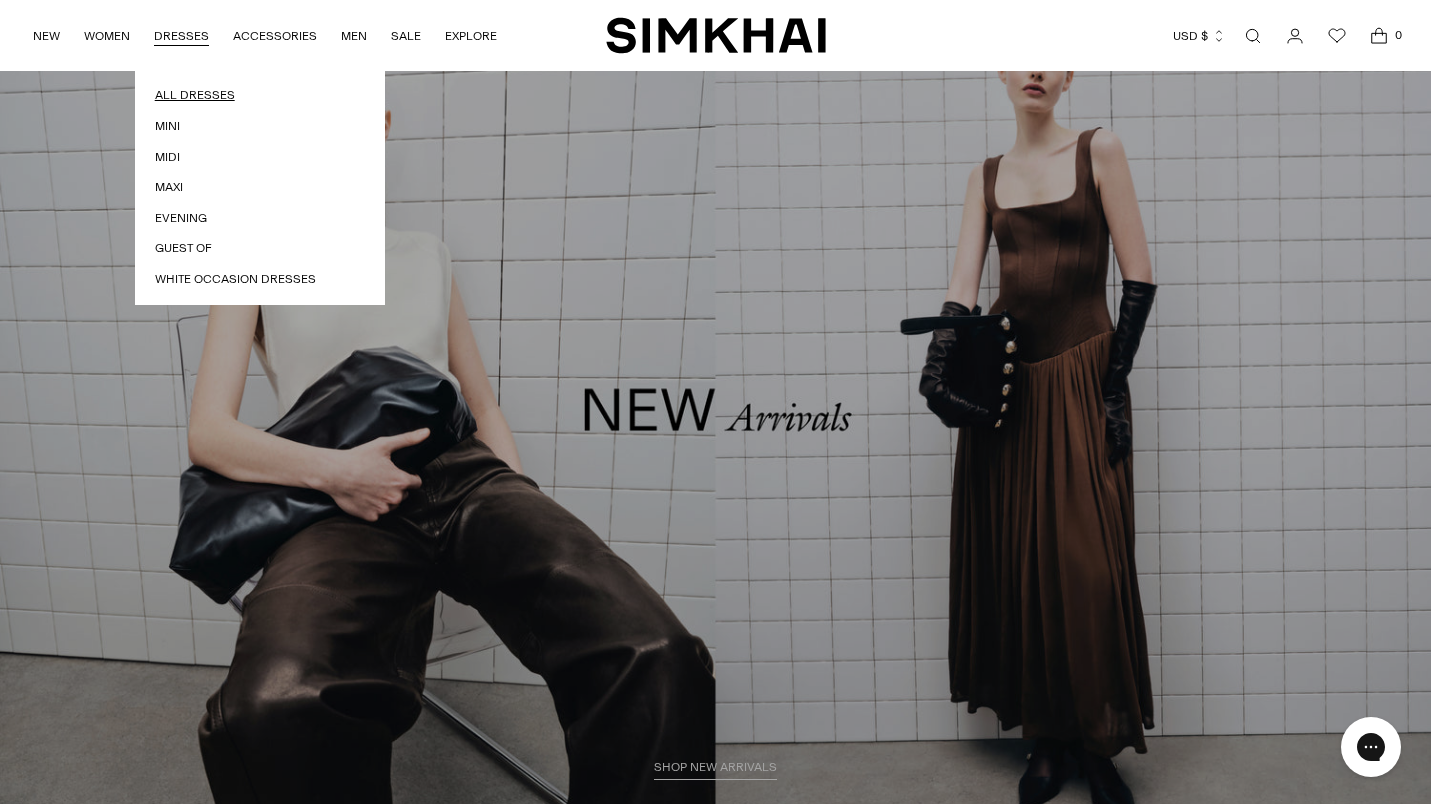 click on "All Dresses" at bounding box center [260, 95] 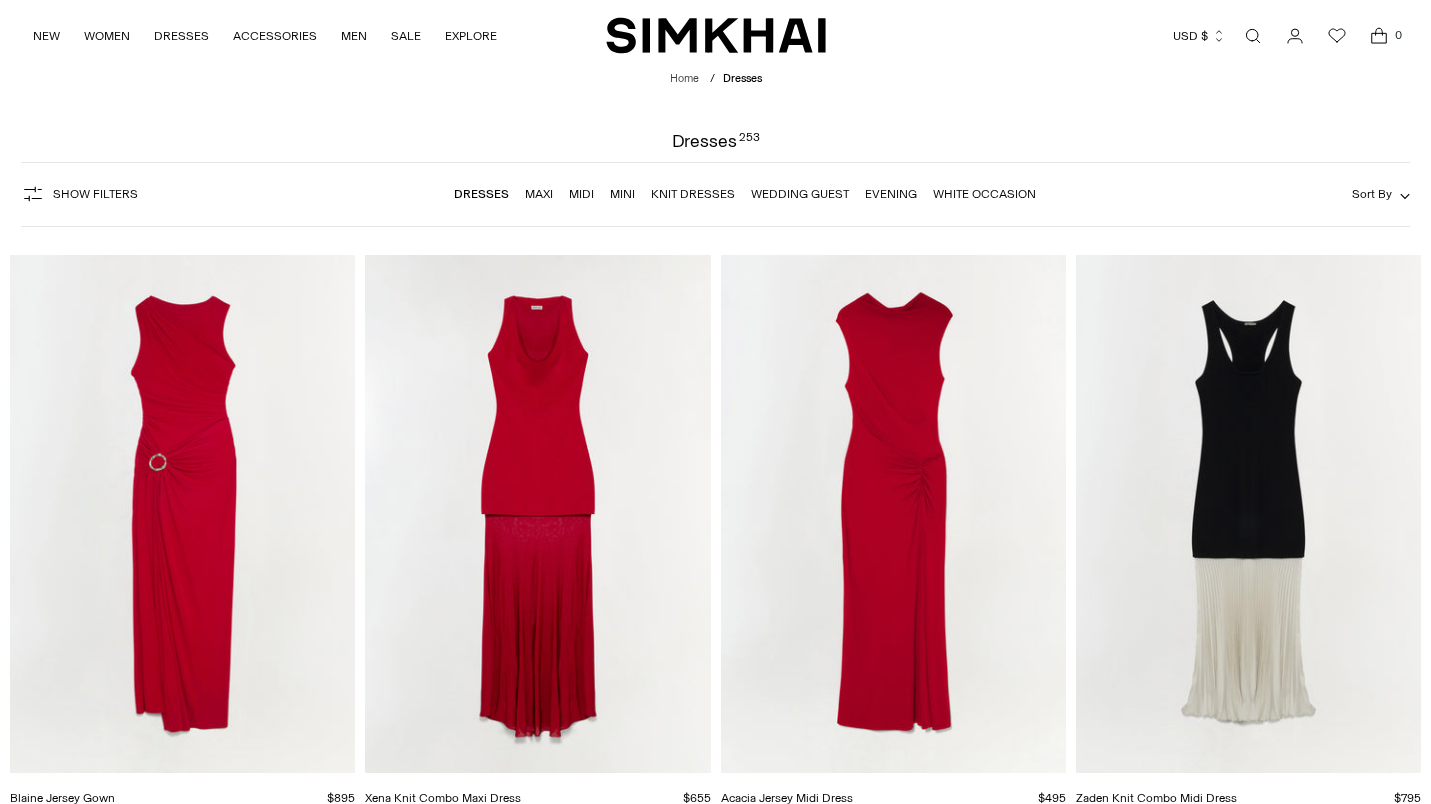 scroll, scrollTop: 0, scrollLeft: 0, axis: both 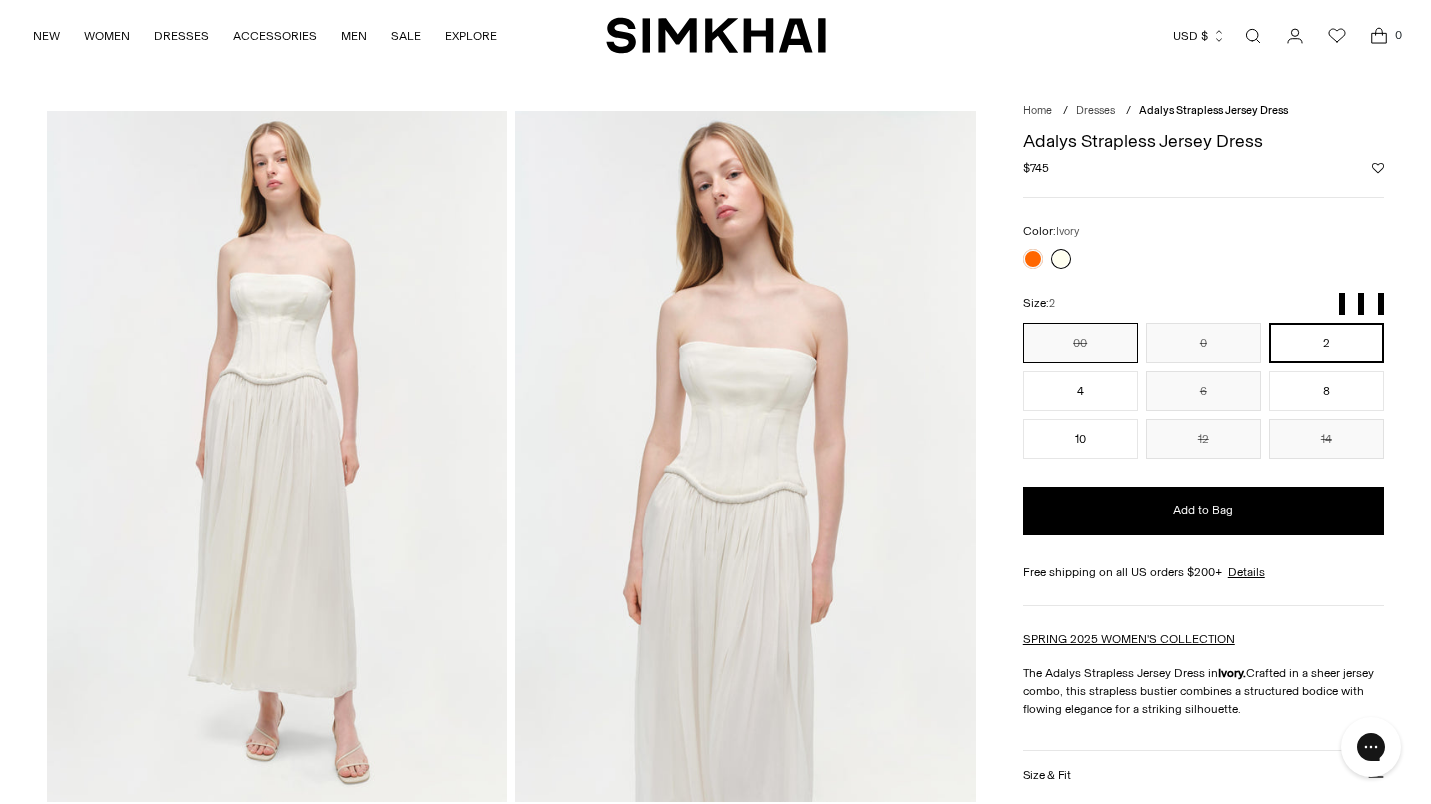 click on "00" at bounding box center (1080, 343) 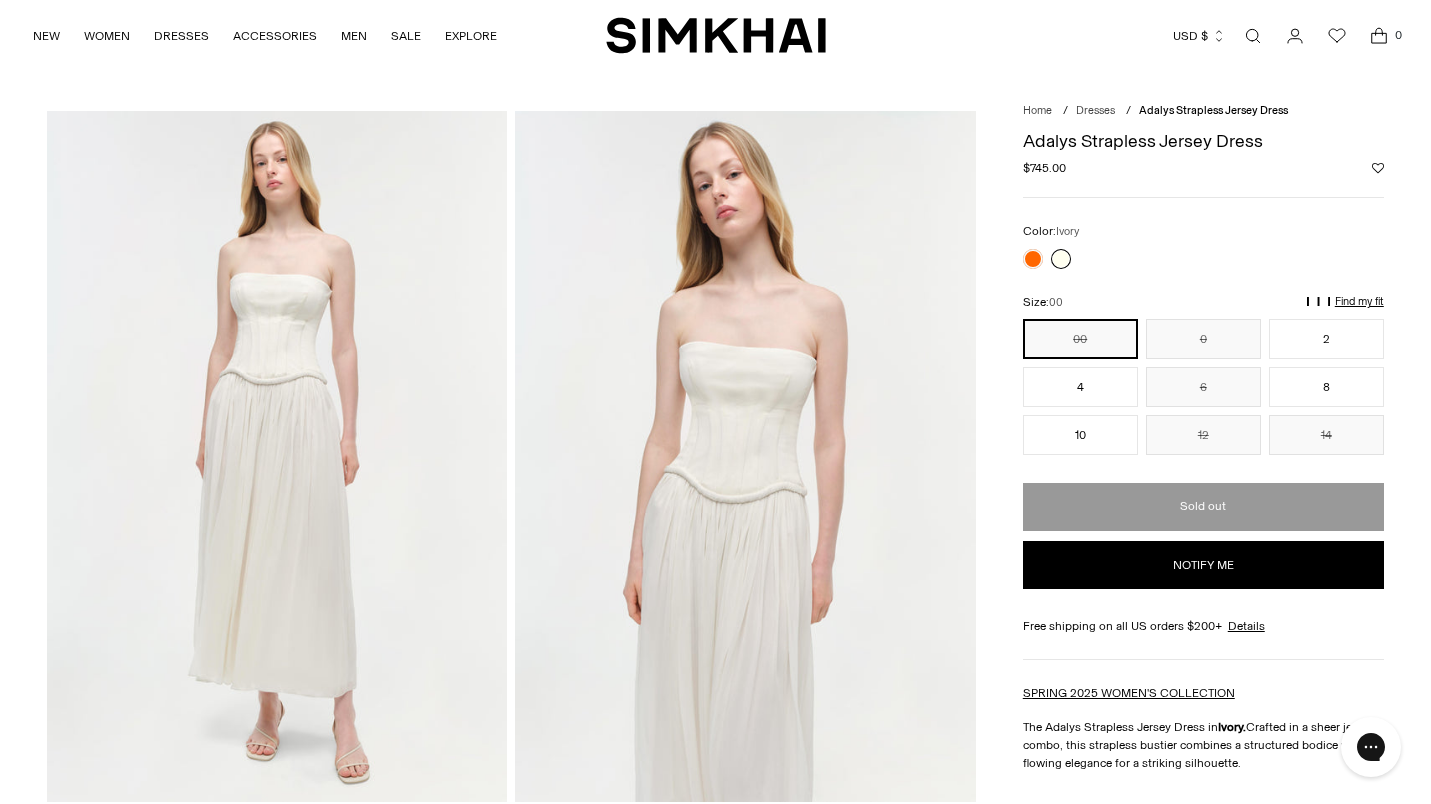 scroll, scrollTop: 0, scrollLeft: 0, axis: both 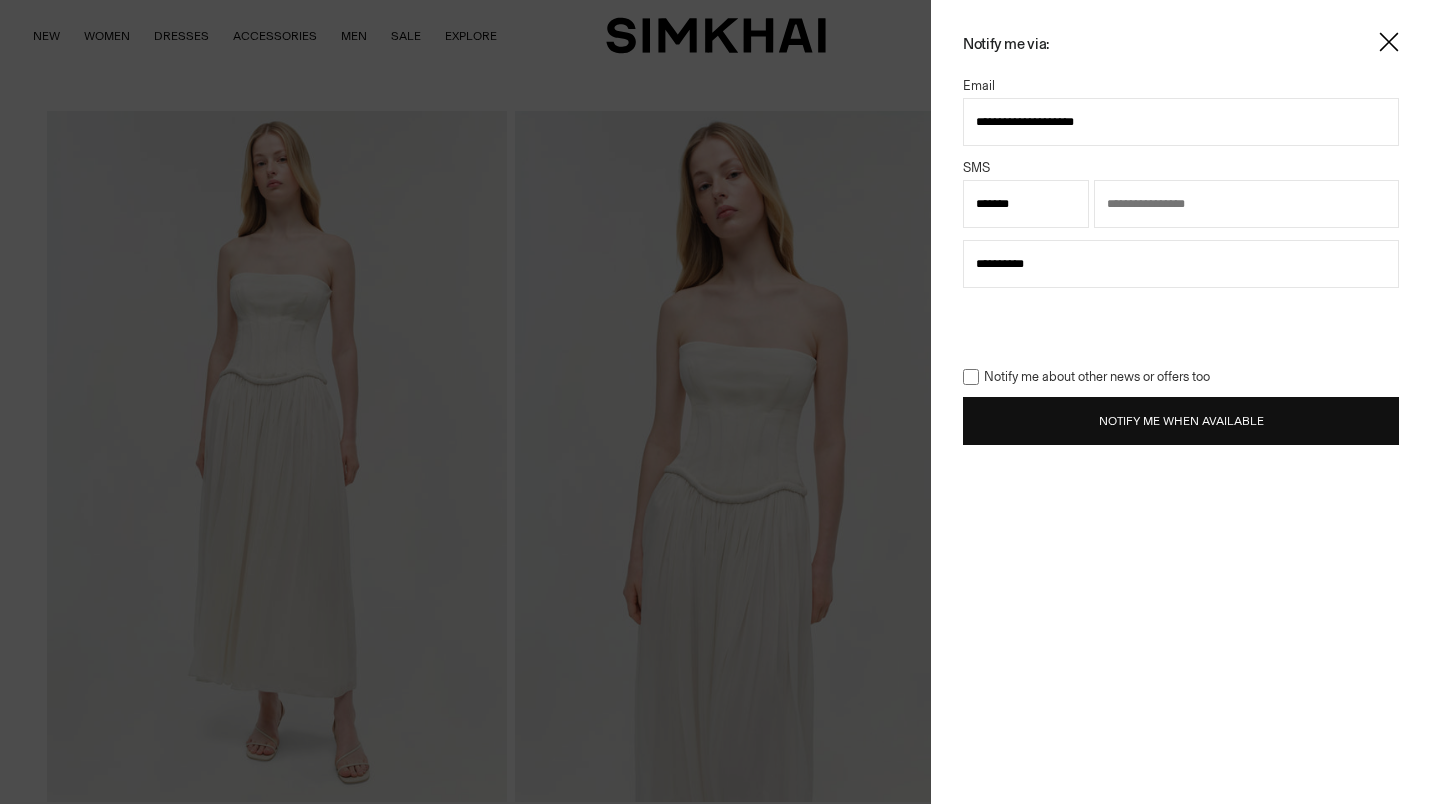 type on "**********" 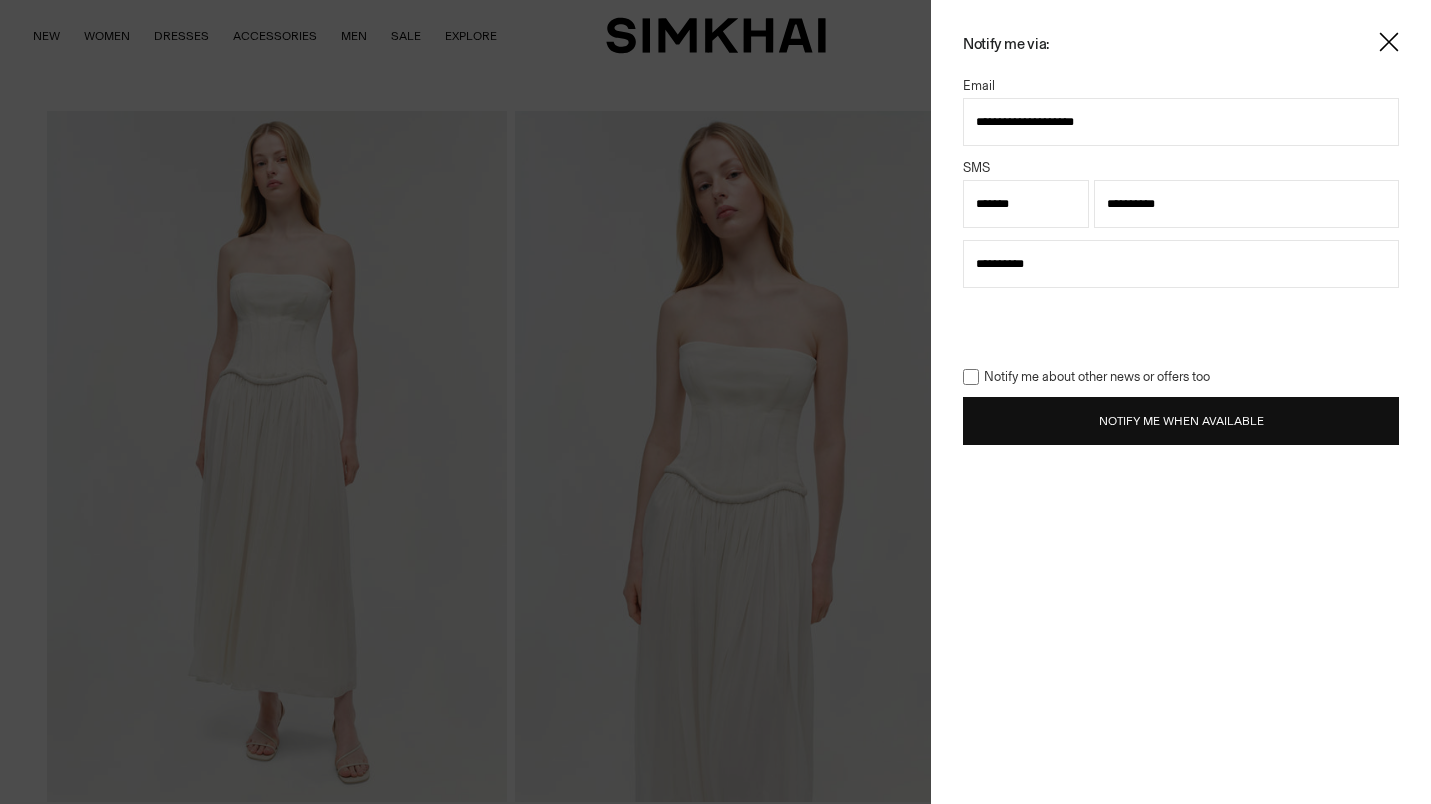 type on "**********" 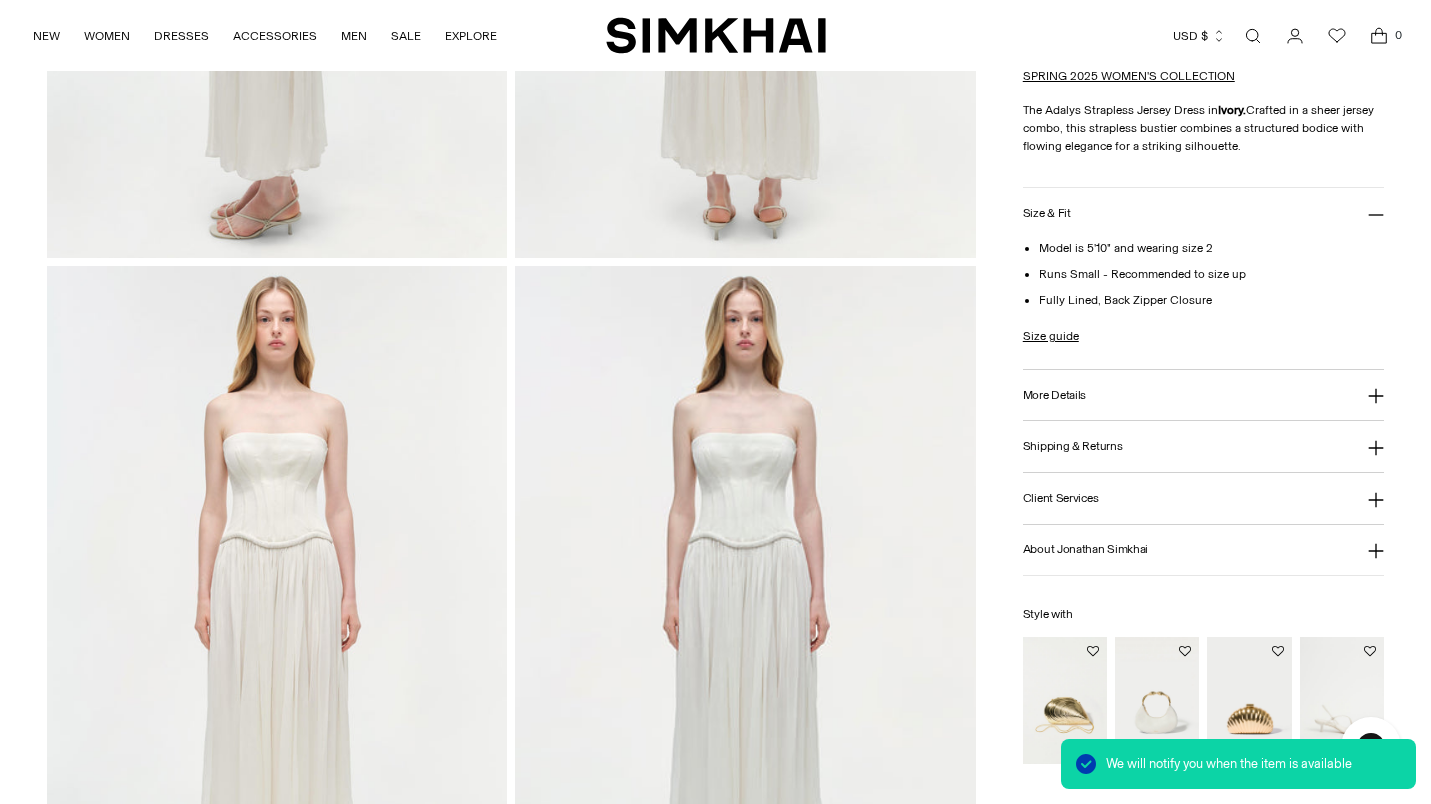 scroll, scrollTop: 2116, scrollLeft: 0, axis: vertical 